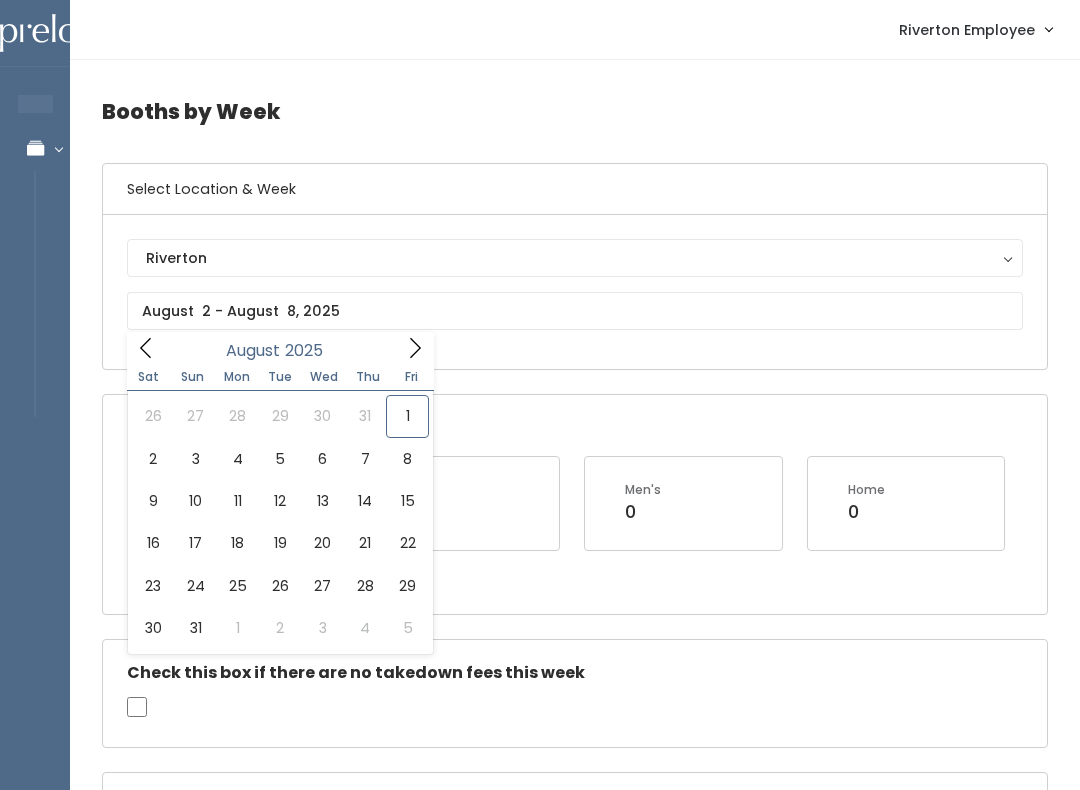 scroll, scrollTop: 62, scrollLeft: 0, axis: vertical 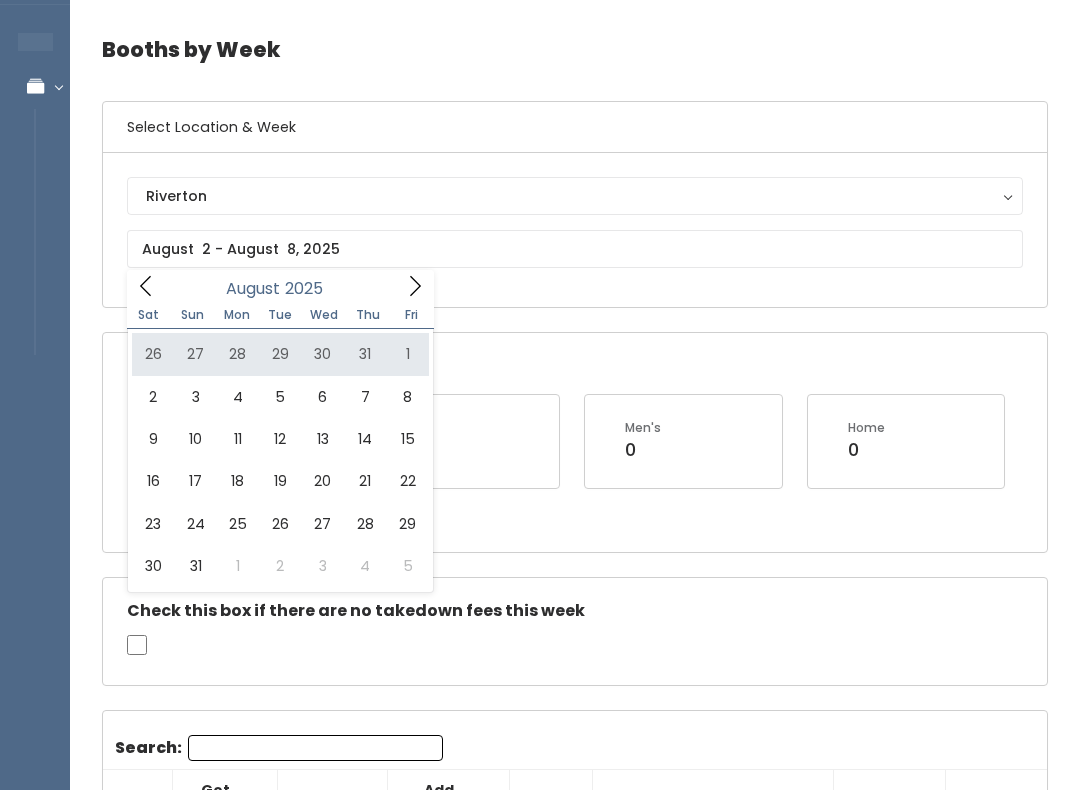 type on "[MONTH] [DAY] to [MONTH] [DAY]" 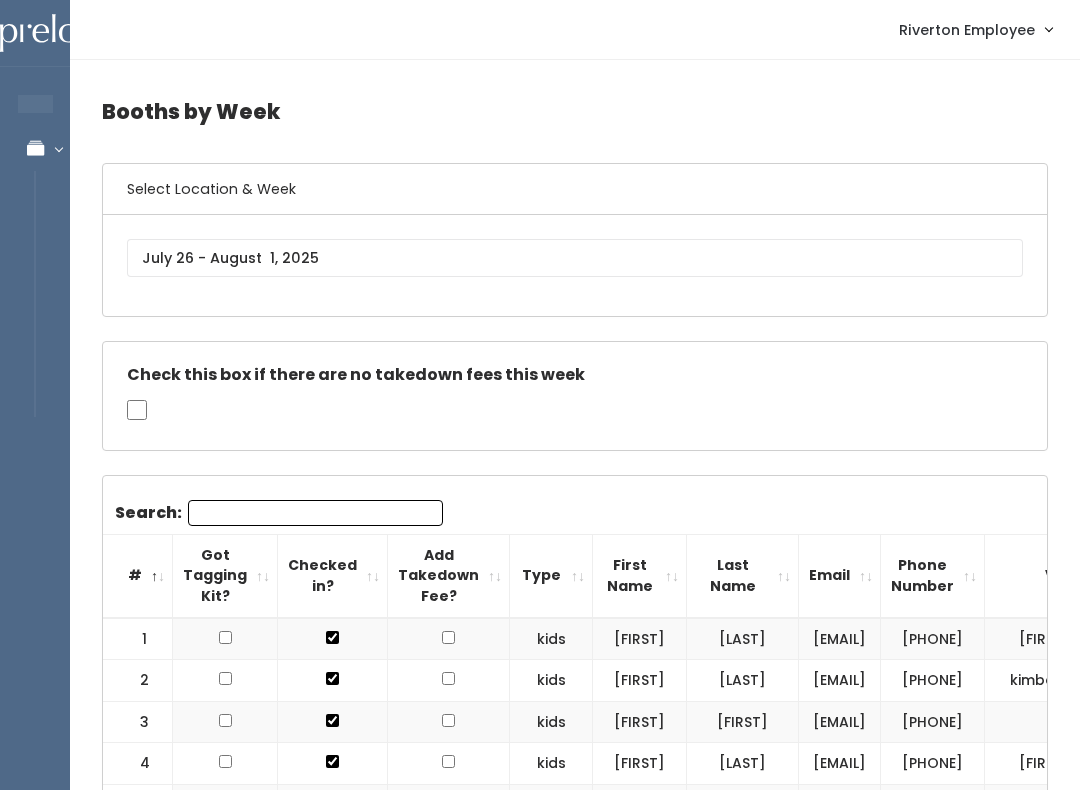 scroll, scrollTop: 0, scrollLeft: 0, axis: both 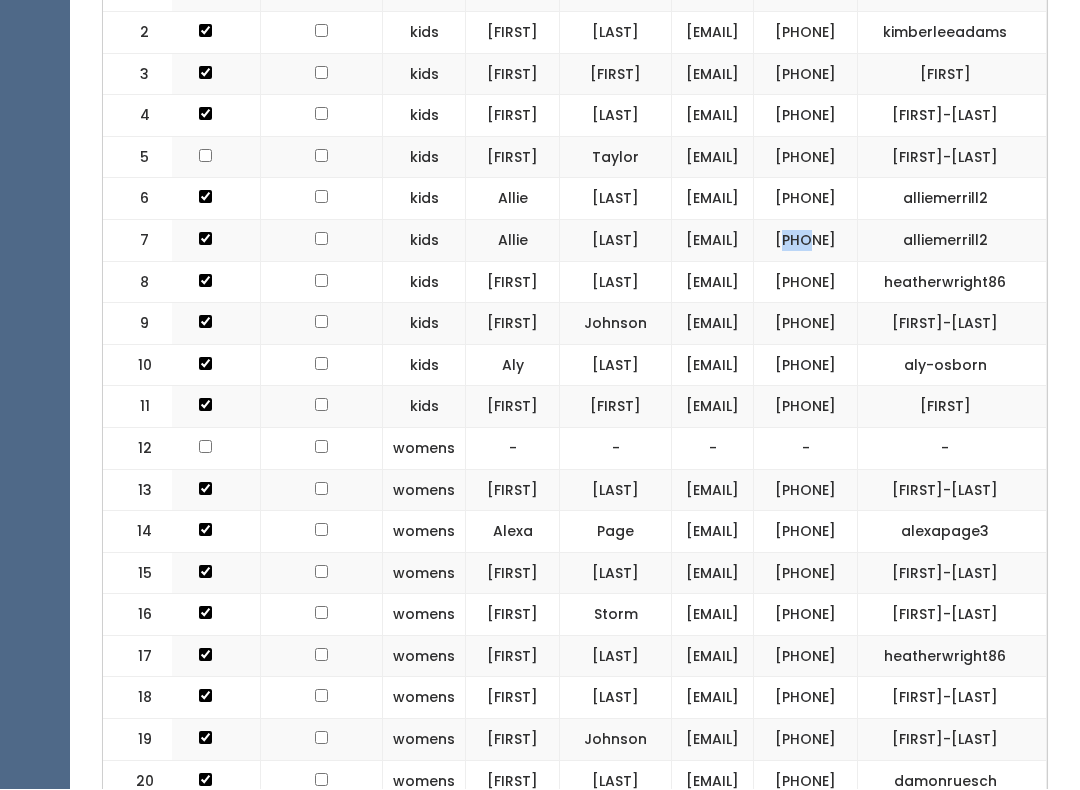 click on "(555) 555-5555" at bounding box center (806, 366) 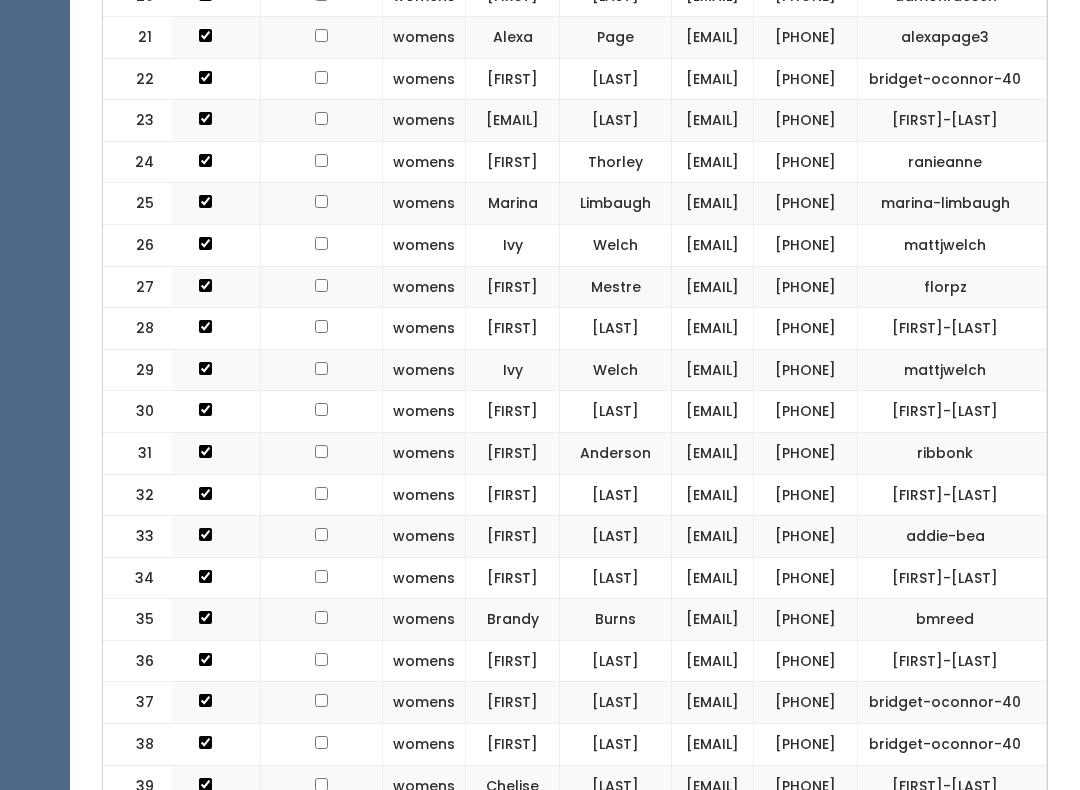 scroll, scrollTop: 1493, scrollLeft: 0, axis: vertical 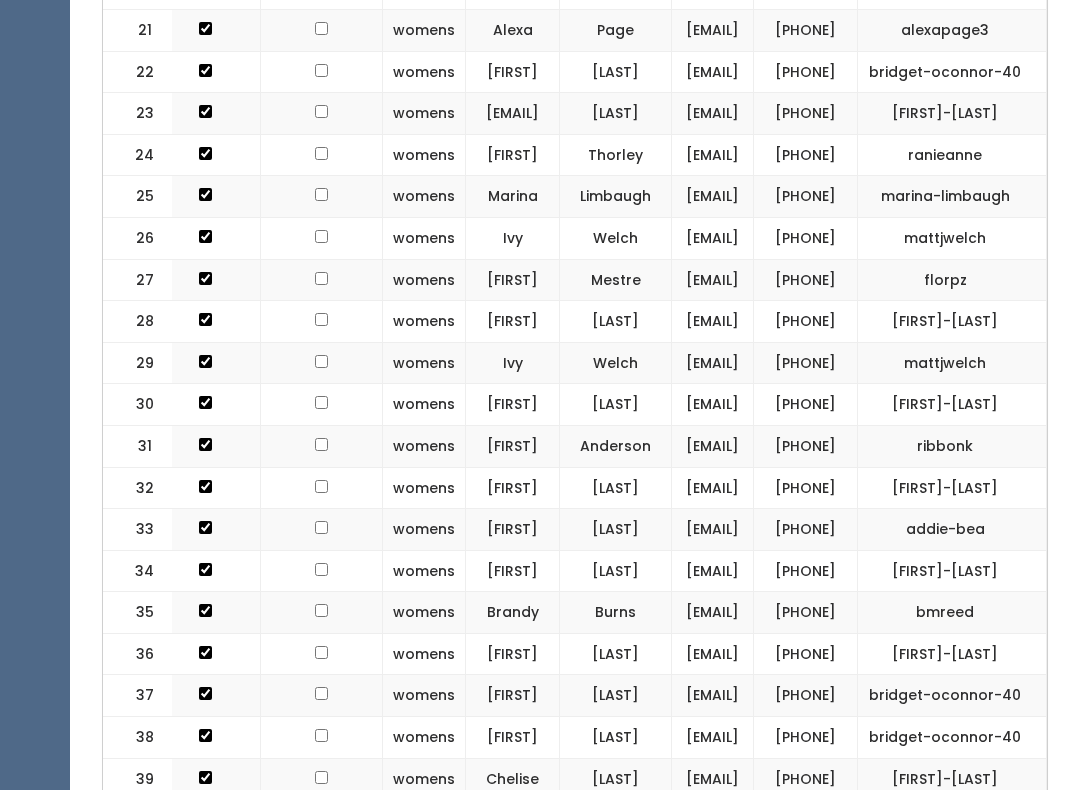 click on "(555) 555-5555" at bounding box center (806, 155) 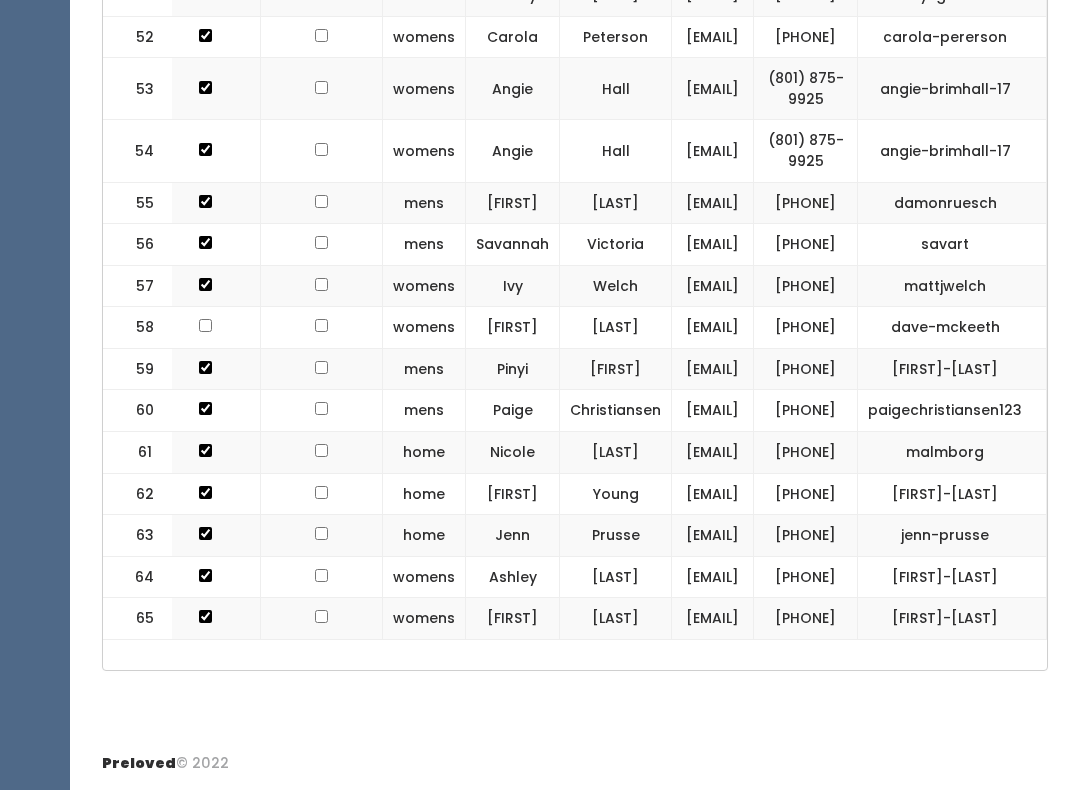 scroll, scrollTop: 2954, scrollLeft: 0, axis: vertical 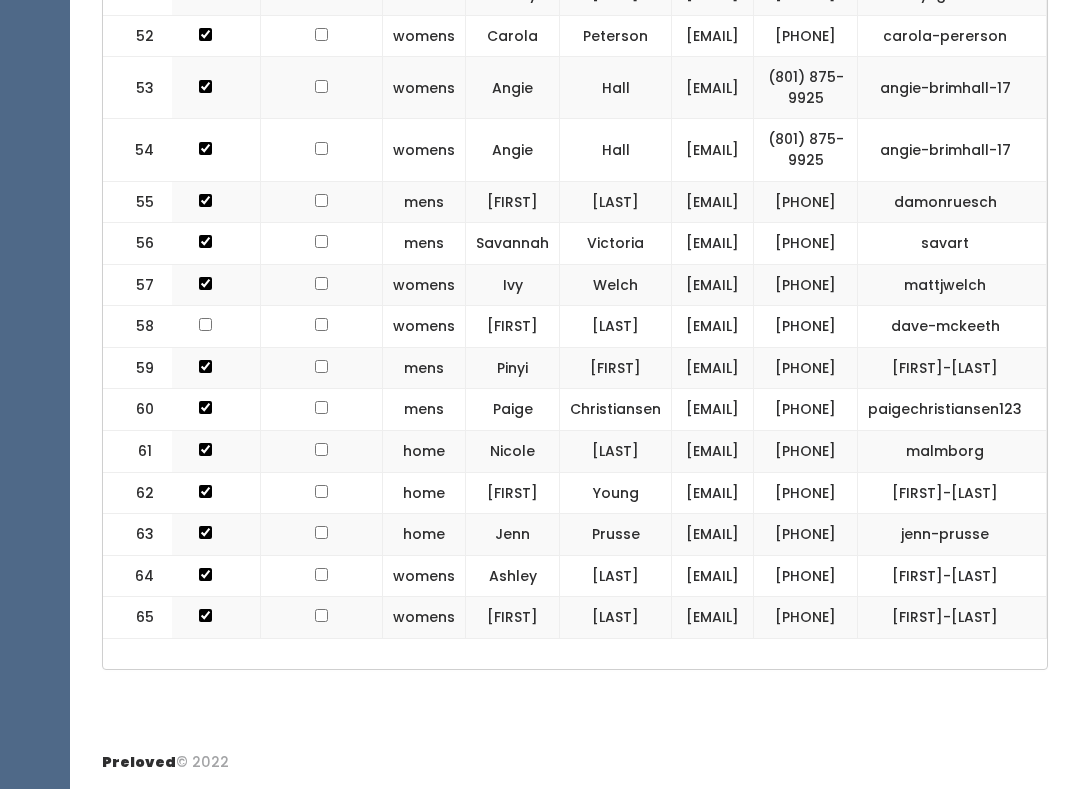 click on "(555) 555-5555" at bounding box center (806, -399) 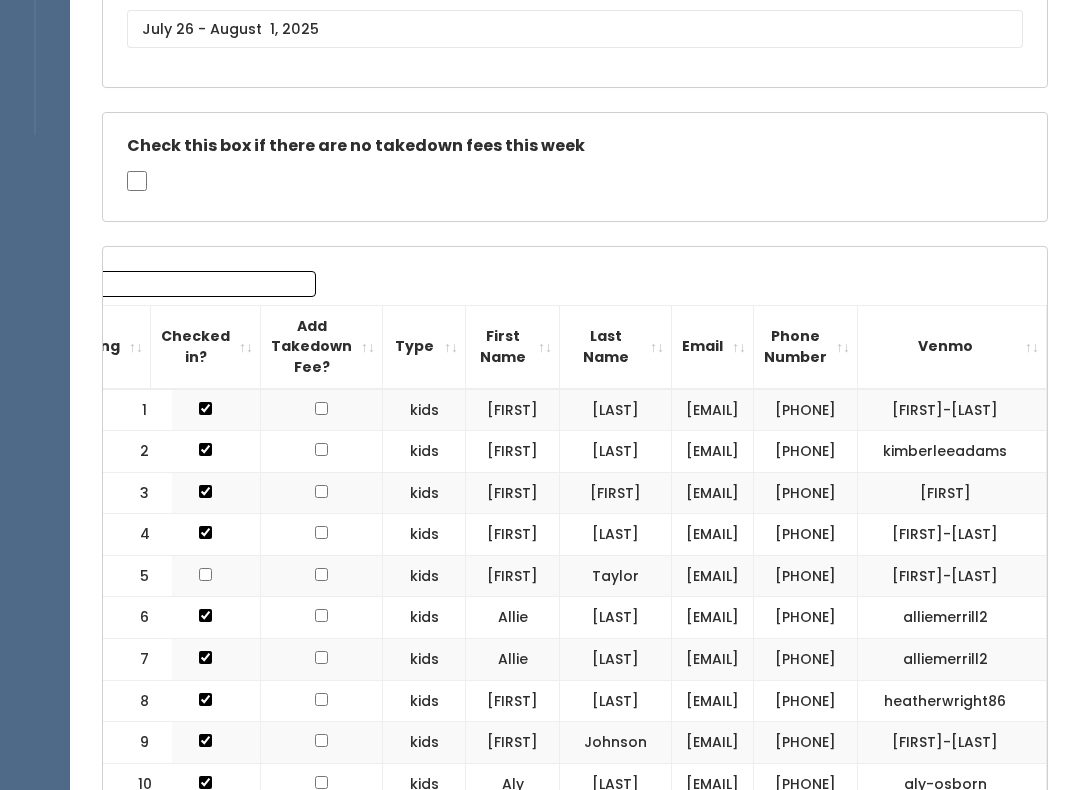 scroll, scrollTop: 150, scrollLeft: 0, axis: vertical 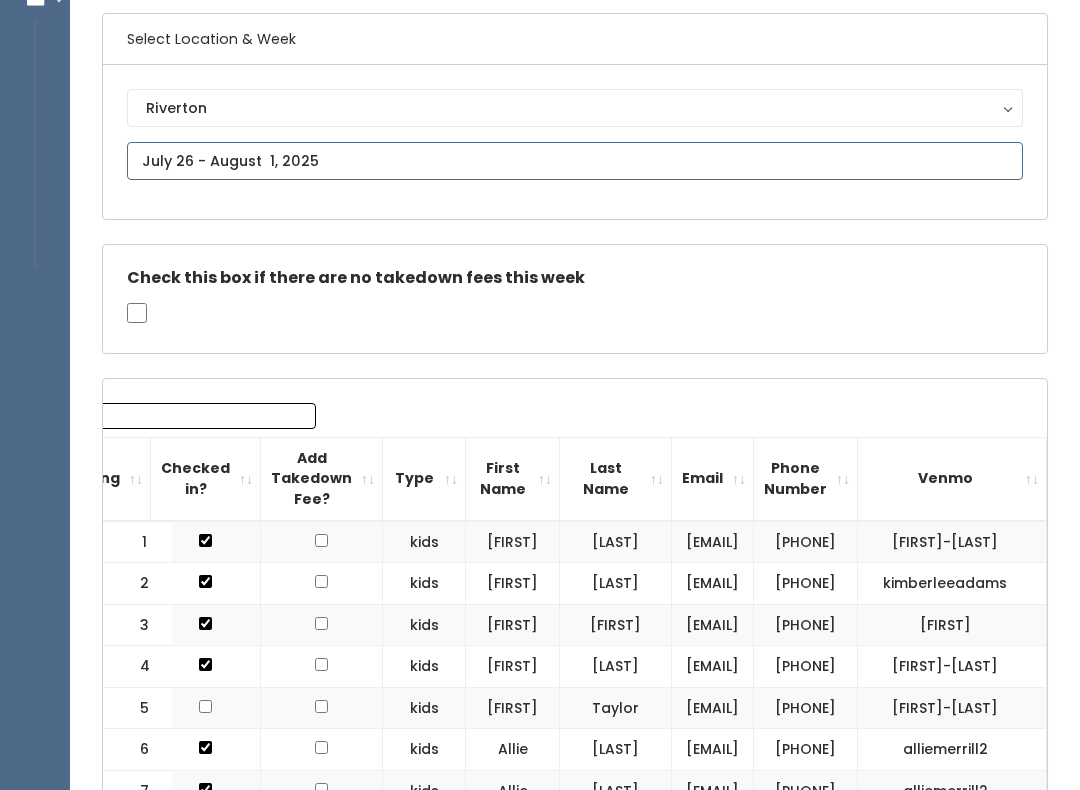 click at bounding box center (575, 161) 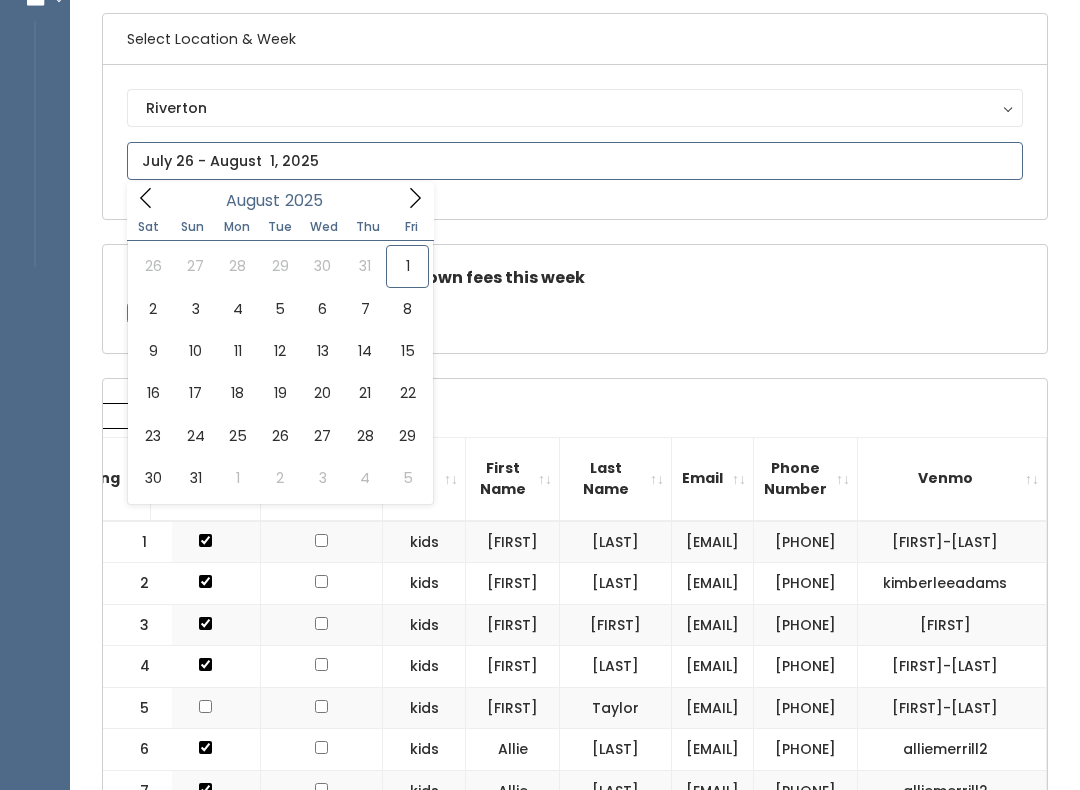 type on "August 9 to August 15" 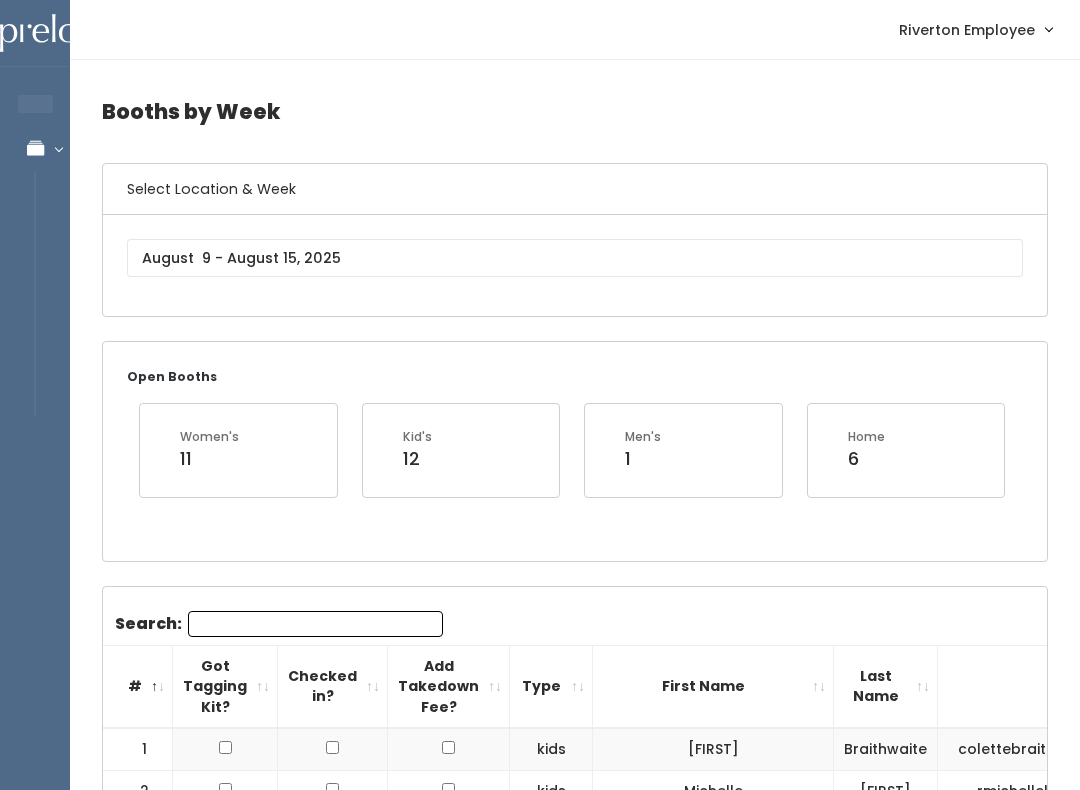 scroll, scrollTop: 0, scrollLeft: 0, axis: both 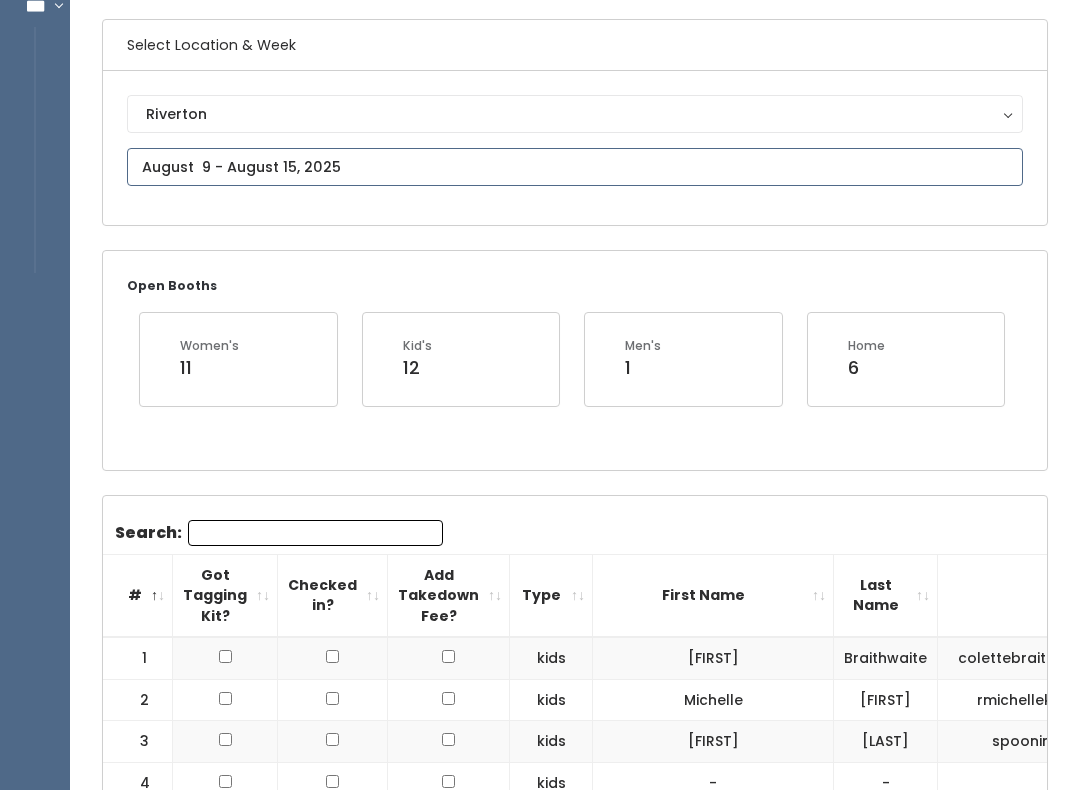 click at bounding box center [575, 167] 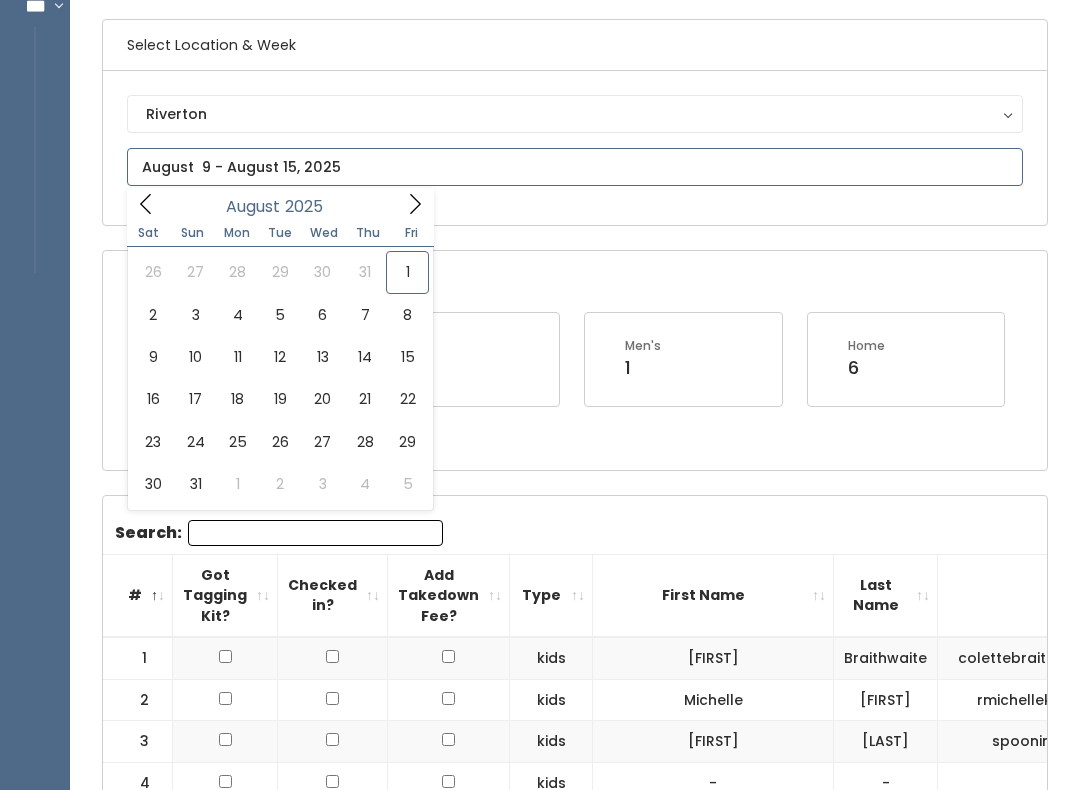 type on "July 26 to August 1" 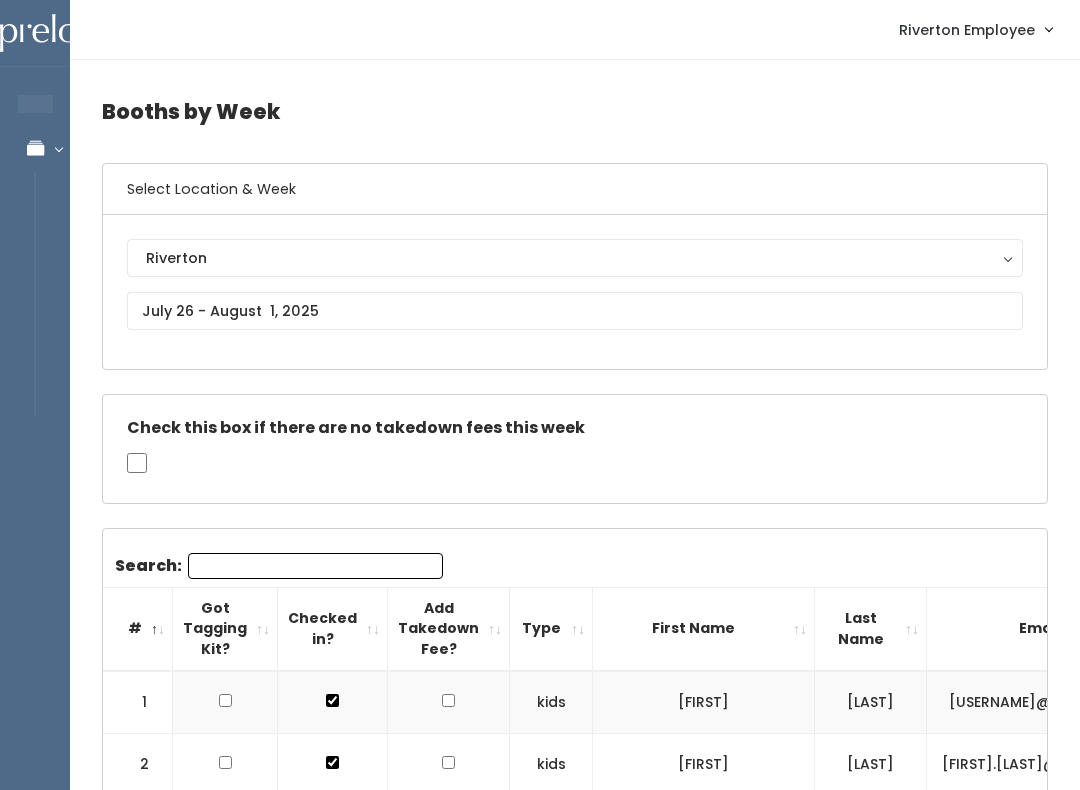 scroll, scrollTop: 0, scrollLeft: 0, axis: both 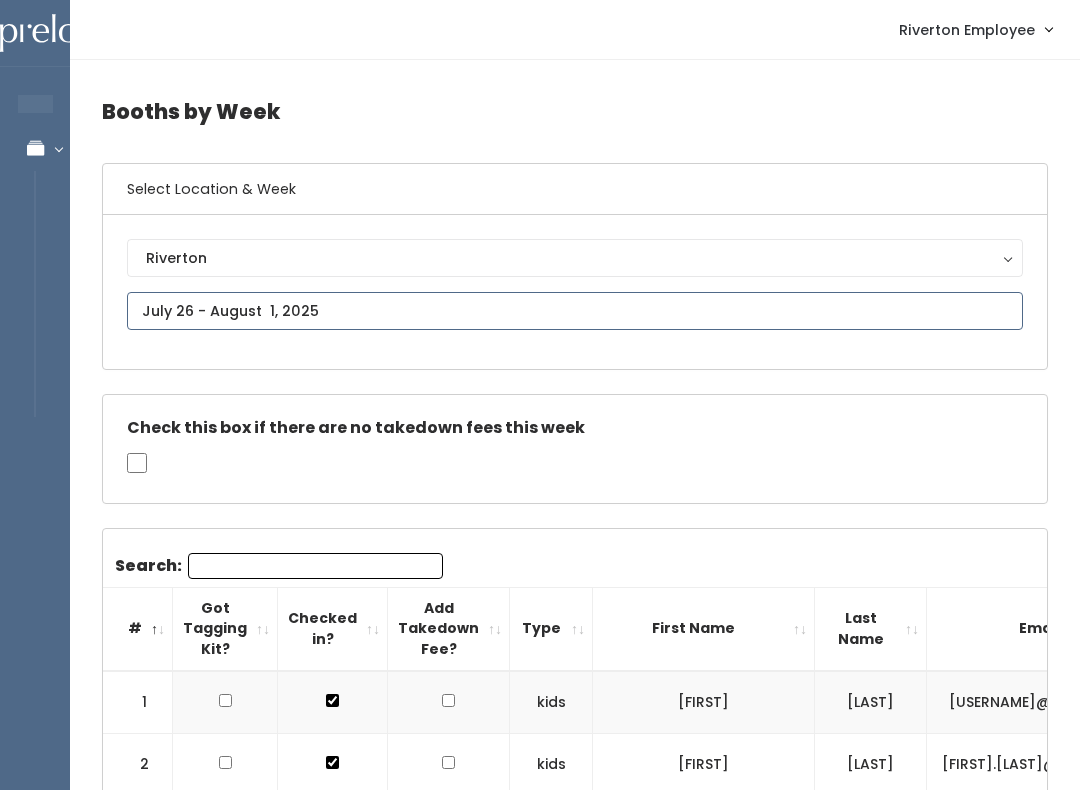 click on "EMPLOYEES
Manage Bookings
Booths by Week
All Bookings
Bookings with Booths
Booth Discounts
Seller Check-in
Riverton Employee
Admin Home
My bookings
Account settings" at bounding box center [540, 2420] 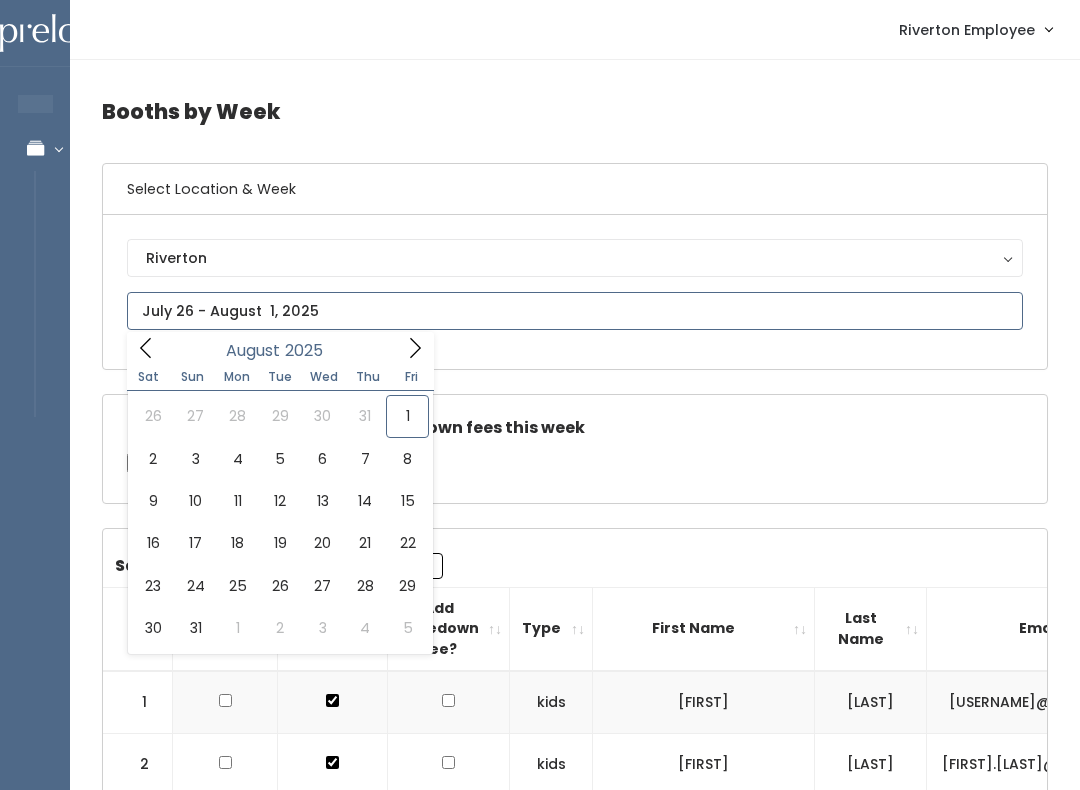 type on "August 2 to August 8" 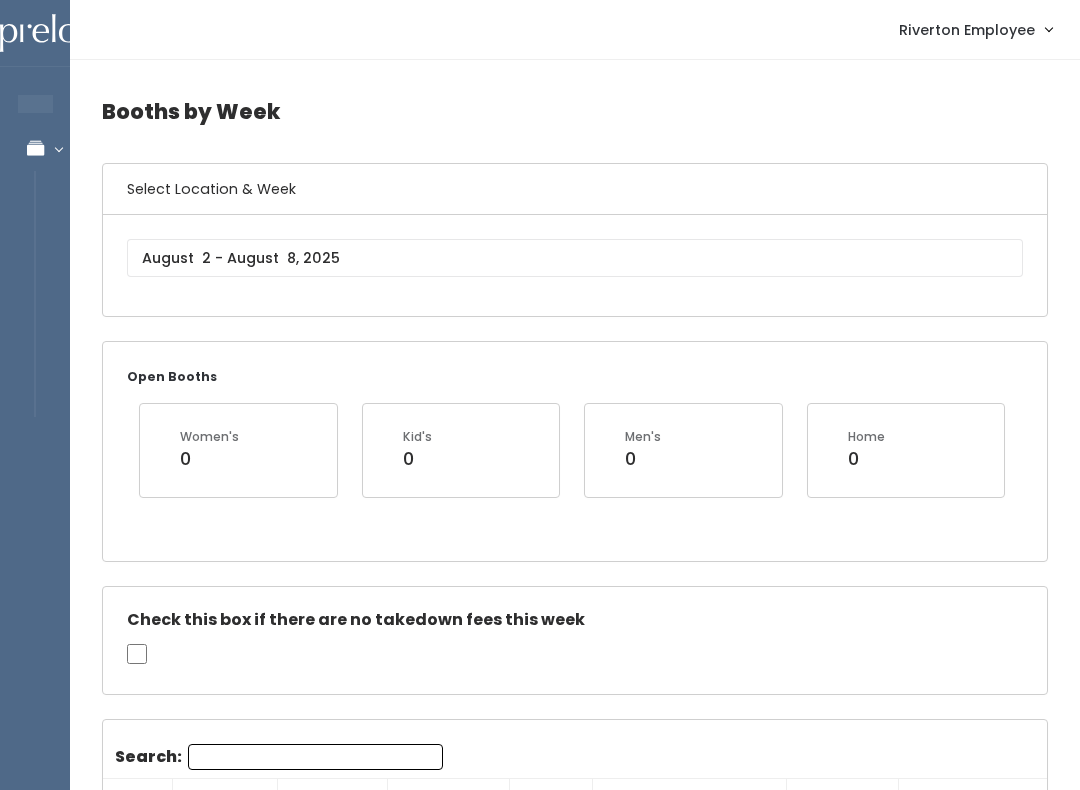 scroll, scrollTop: 0, scrollLeft: 0, axis: both 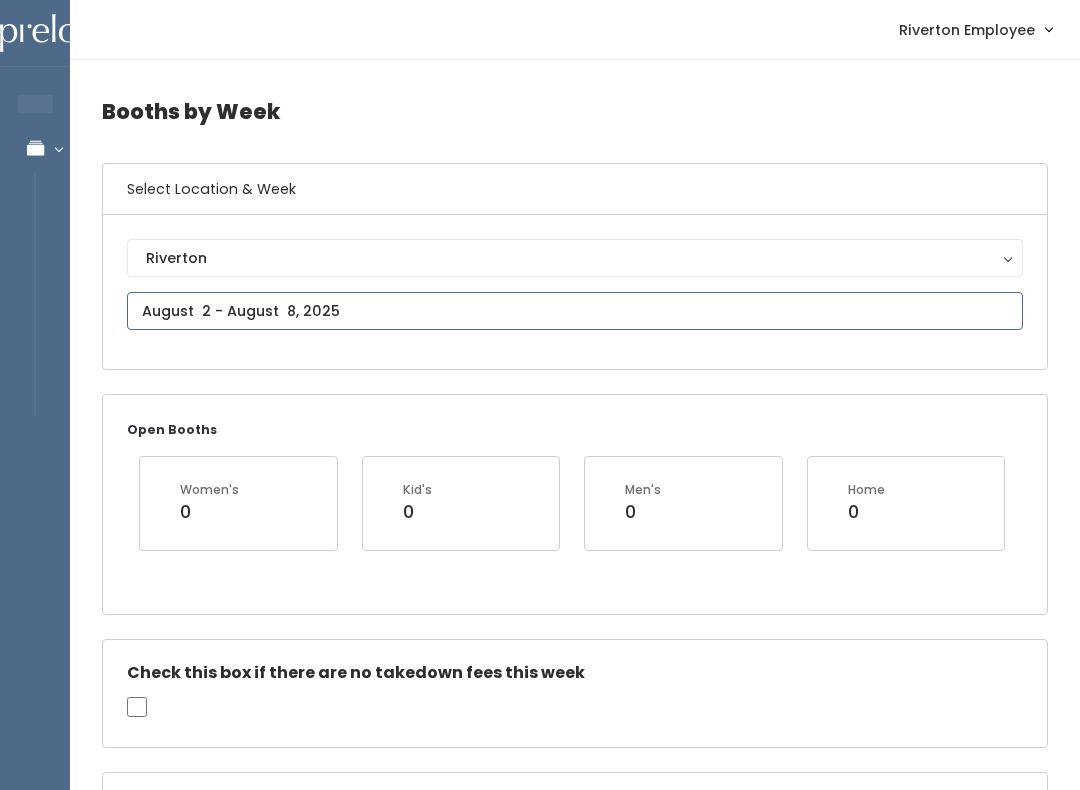 click at bounding box center [575, 311] 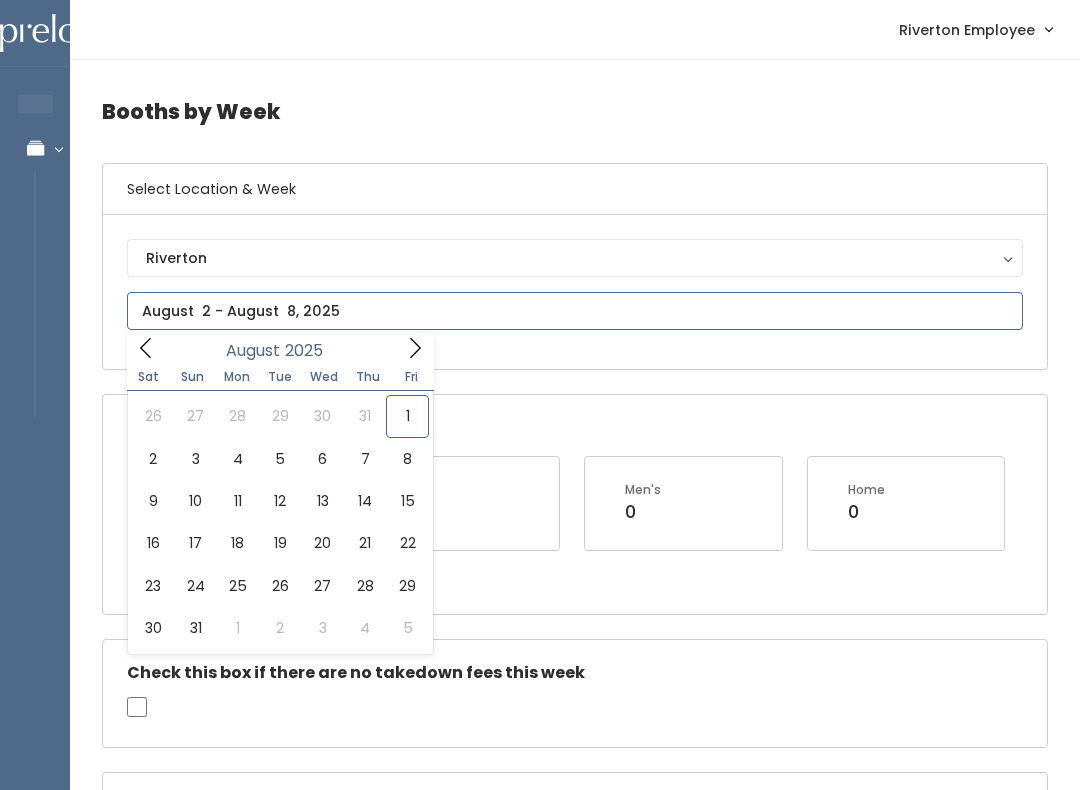 type on "August 9 to August 15" 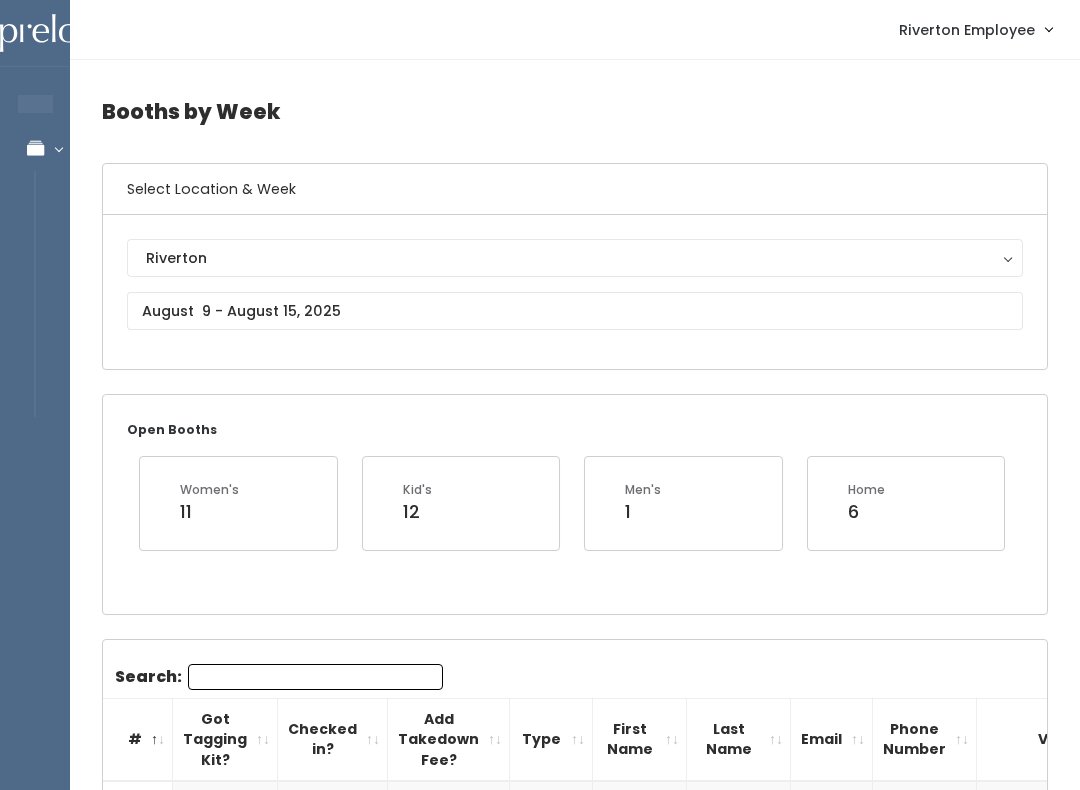 scroll, scrollTop: 825, scrollLeft: 0, axis: vertical 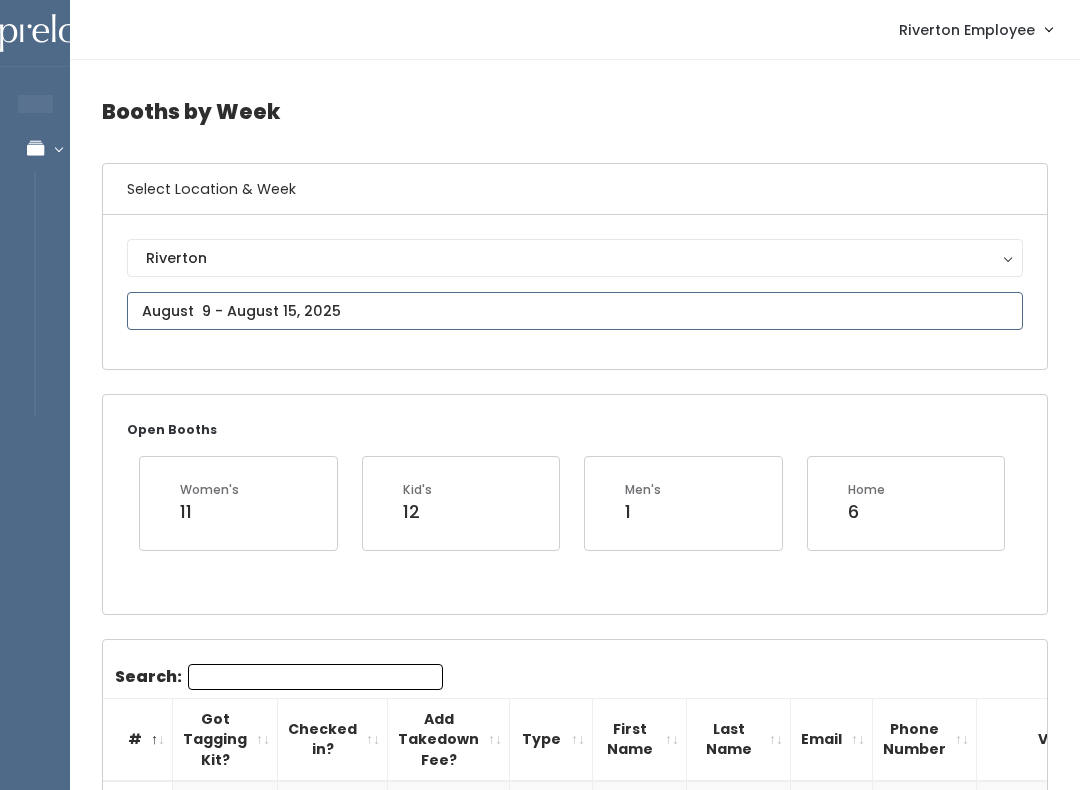 click on "EMPLOYEES
Manage Bookings
Booths by Week
All Bookings
Bookings with Booths
Booth Discounts
Seller Check-in
Riverton Employee
Admin Home
My bookings
Account settings" at bounding box center (540, 1848) 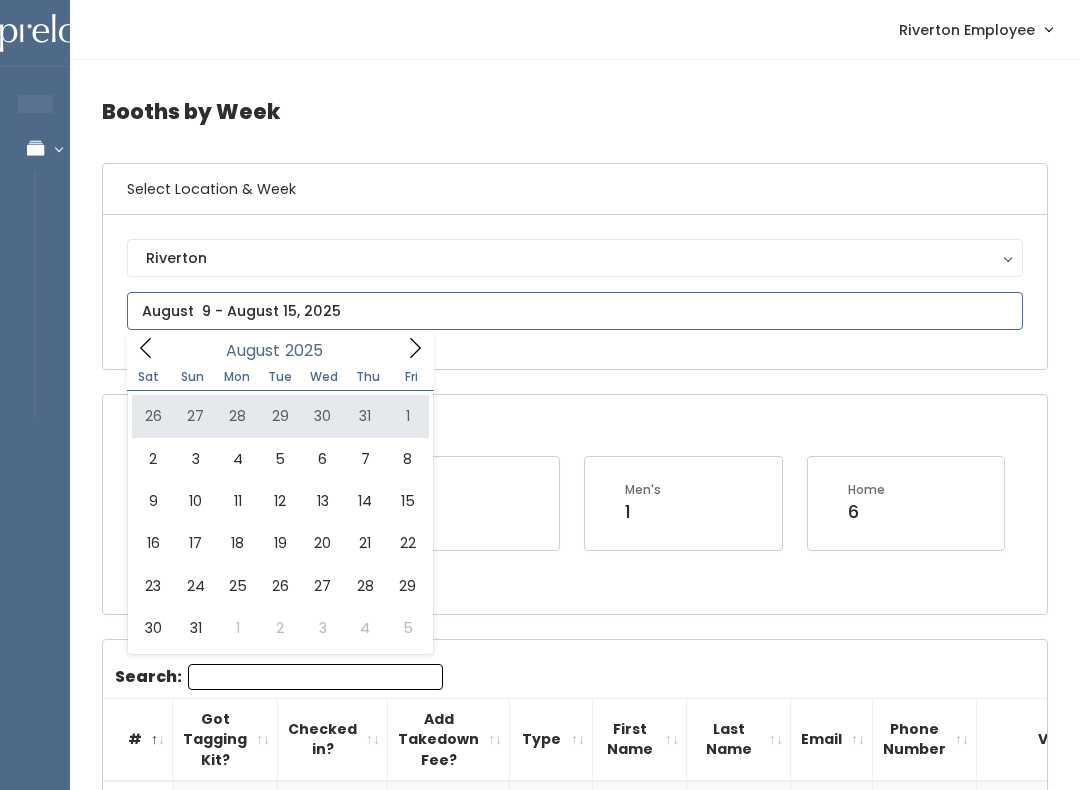 type on "[MONTH] [DAY] to [MONTH] [DAY]" 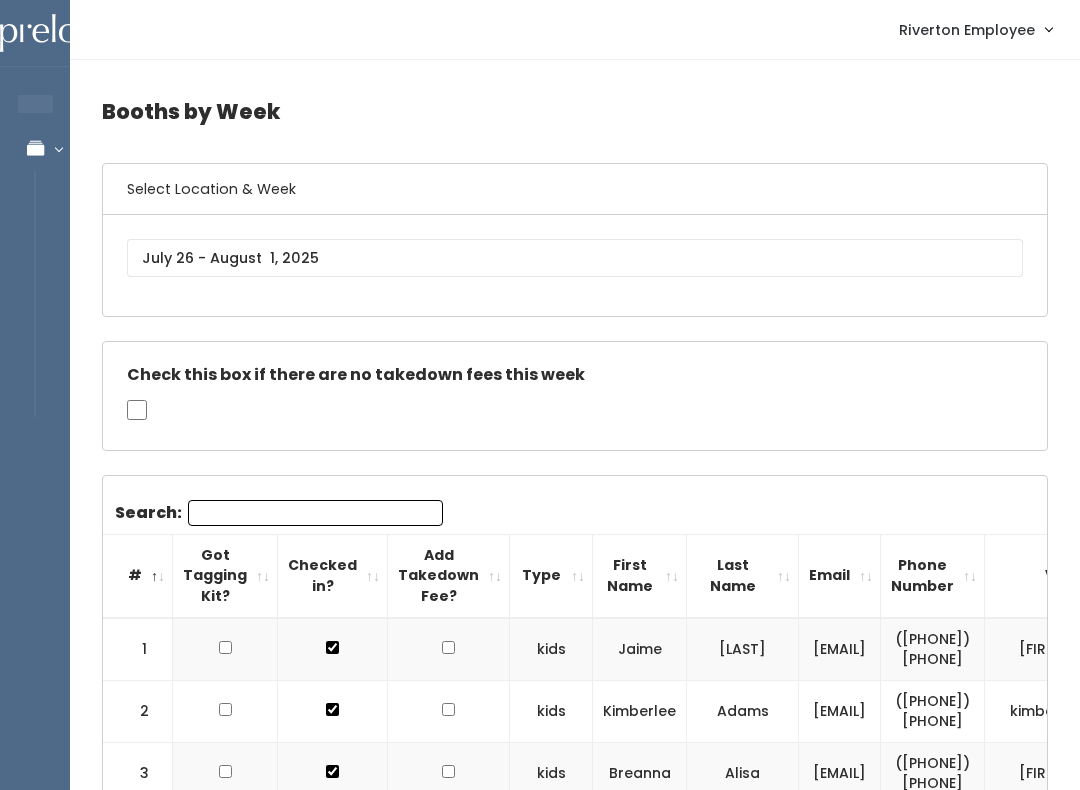 scroll, scrollTop: 970, scrollLeft: 0, axis: vertical 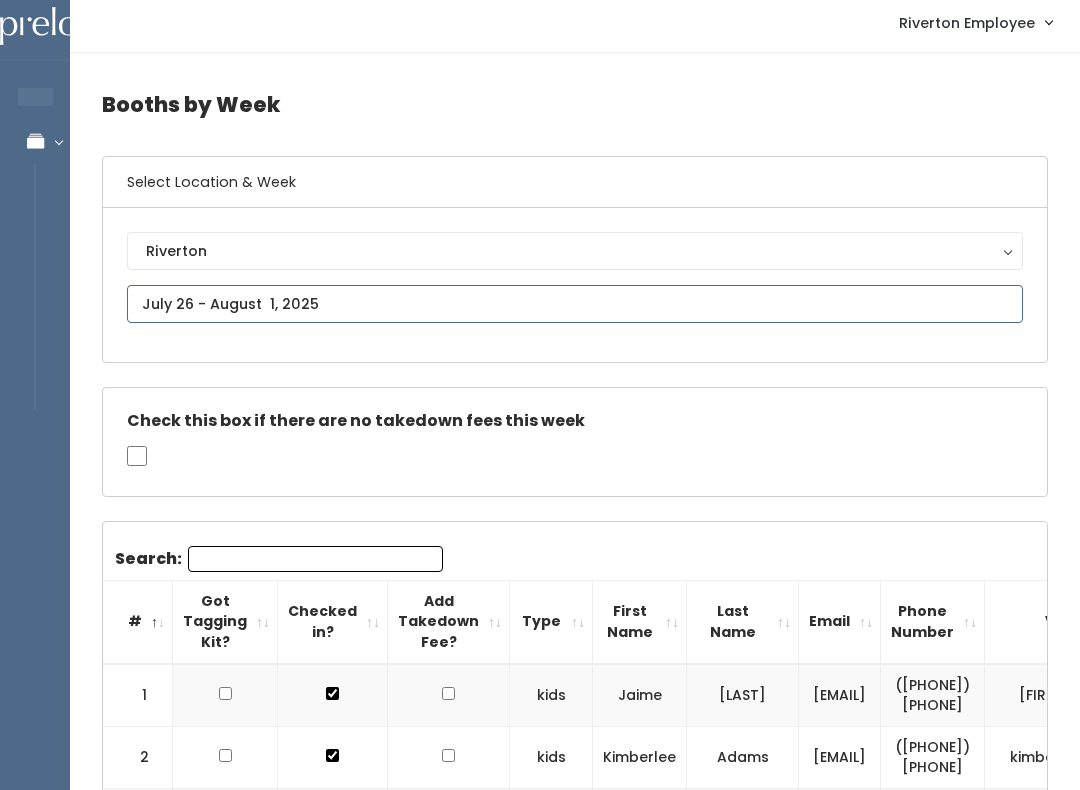 click on "EMPLOYEES
Manage Bookings
Booths by Week
All Bookings
Bookings with Booths
Booth Discounts
Seller Check-in
Riverton Employee
Admin Home
My bookings
Account settings" at bounding box center (540, 2413) 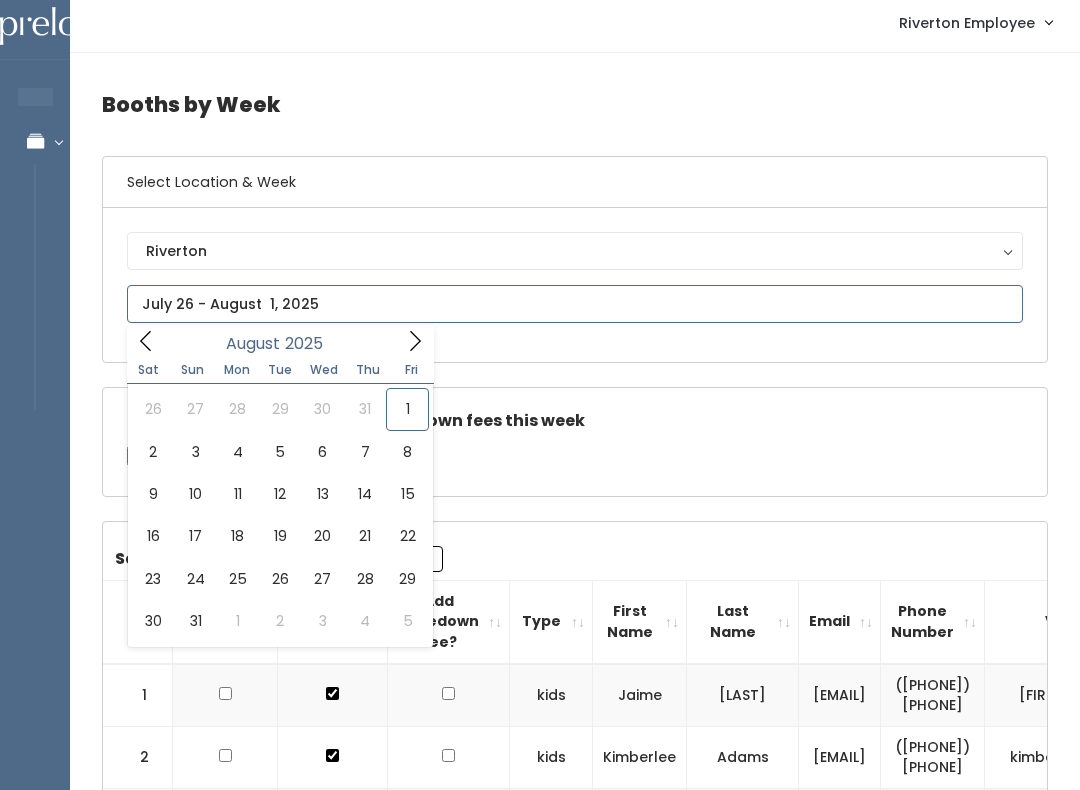 type on "August 2 to August 8" 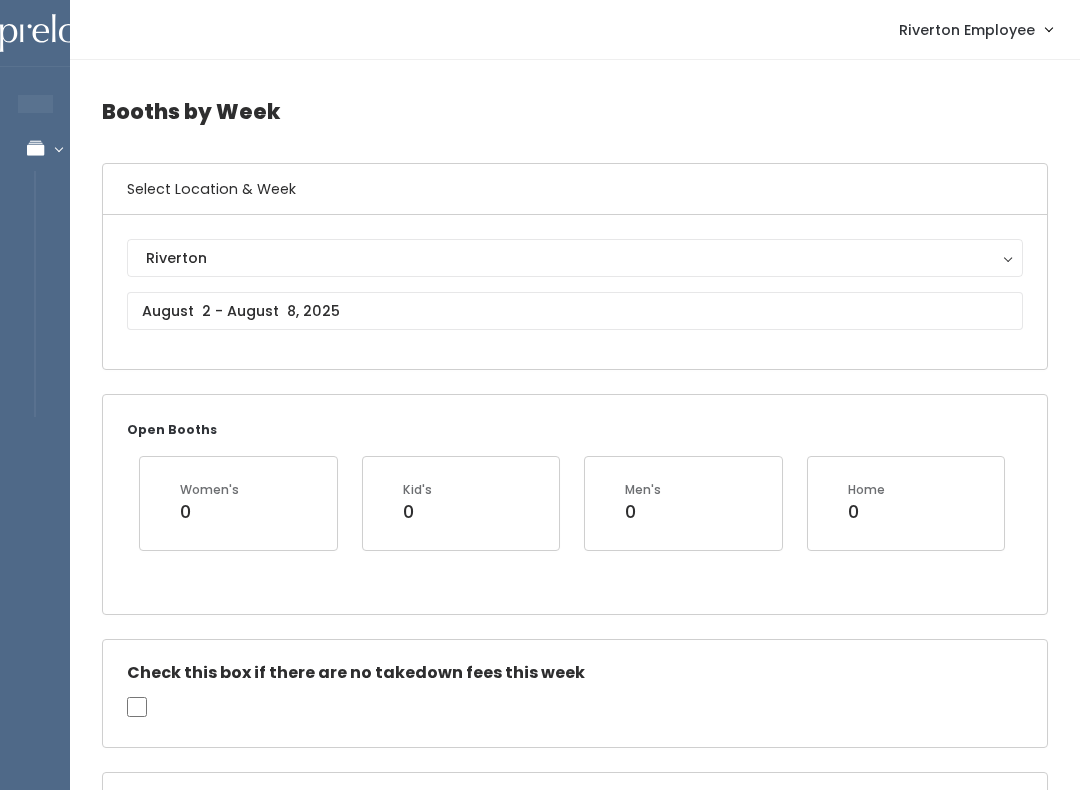 scroll, scrollTop: 0, scrollLeft: 0, axis: both 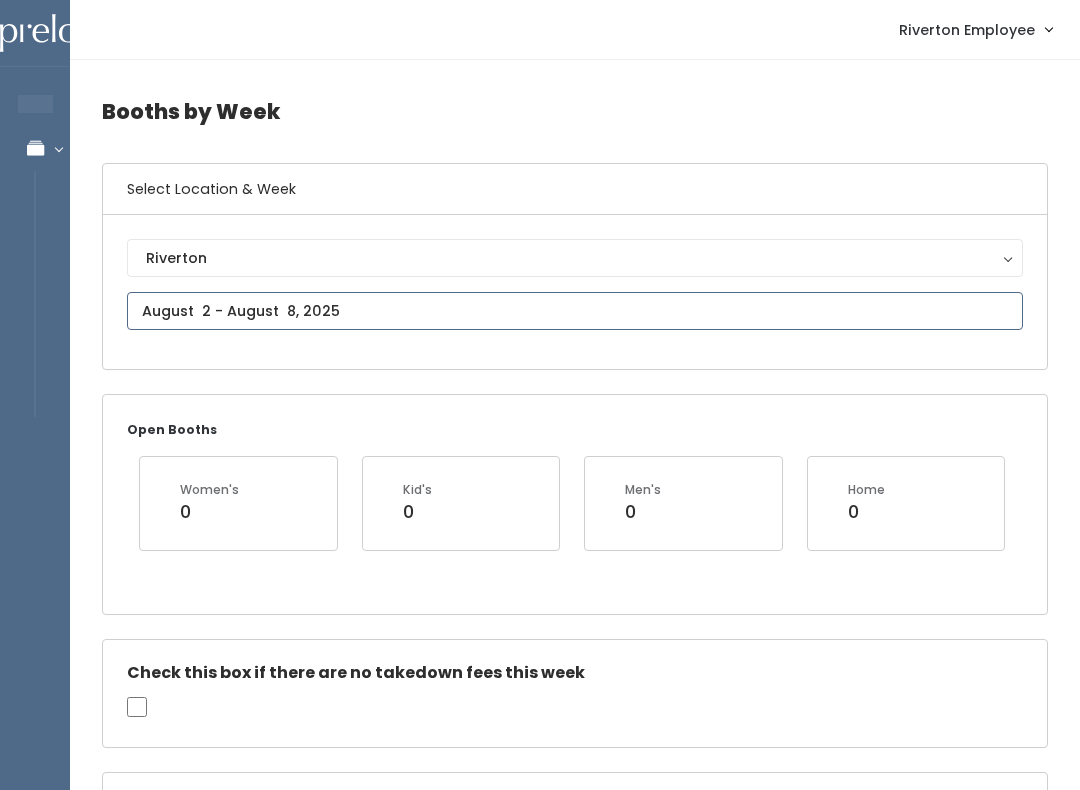 click on "EMPLOYEES
Manage Bookings
Booths by Week
All Bookings
Bookings with Booths
Booth Discounts
Seller Check-in
Riverton Employee
Admin Home
My bookings
Account settings" at bounding box center (540, 1905) 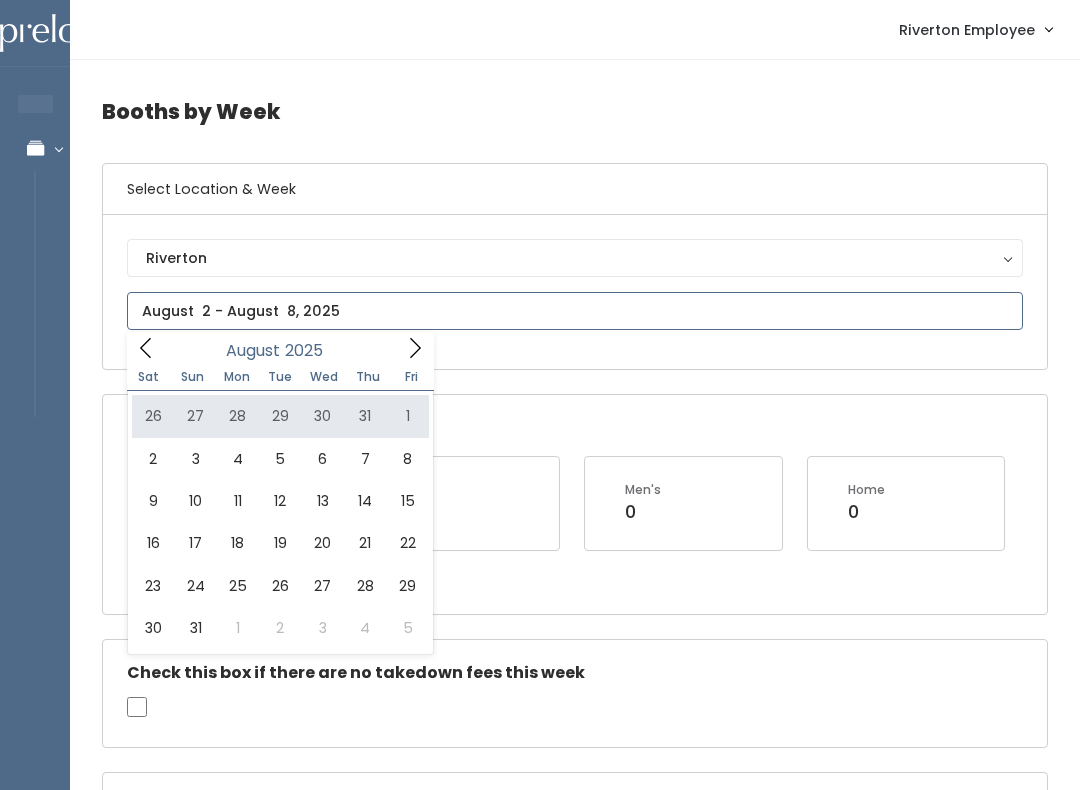type on "July 26 to August 1" 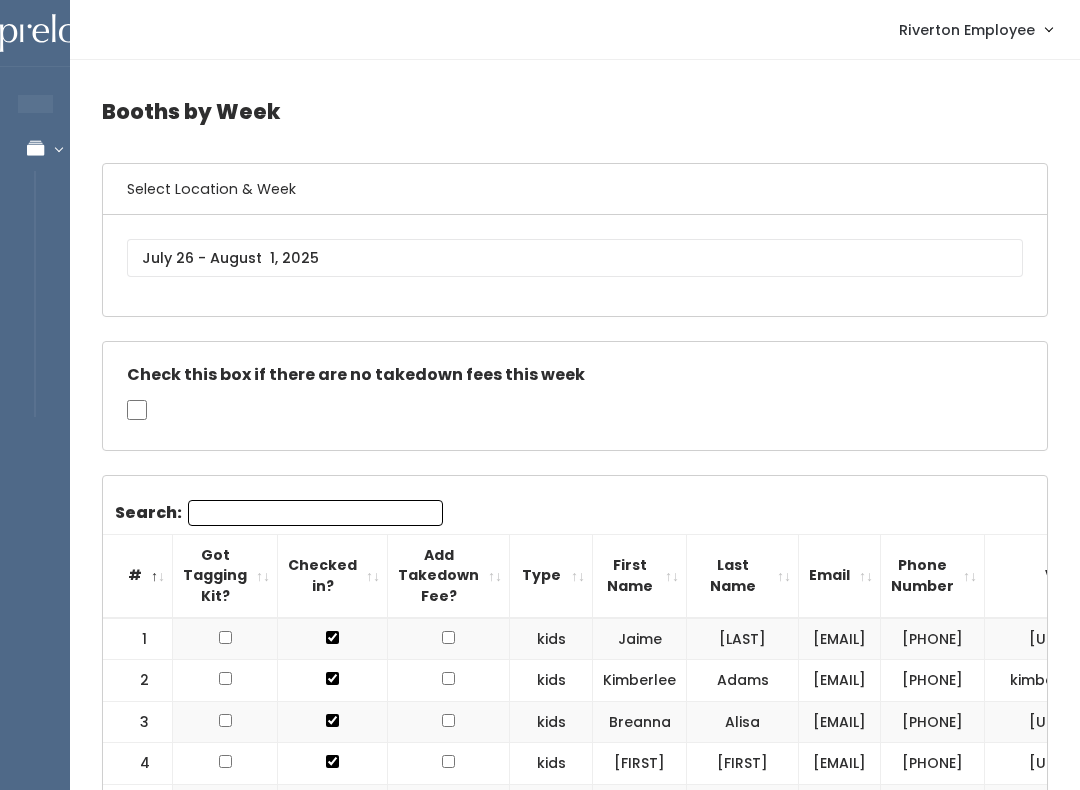 scroll, scrollTop: 0, scrollLeft: 0, axis: both 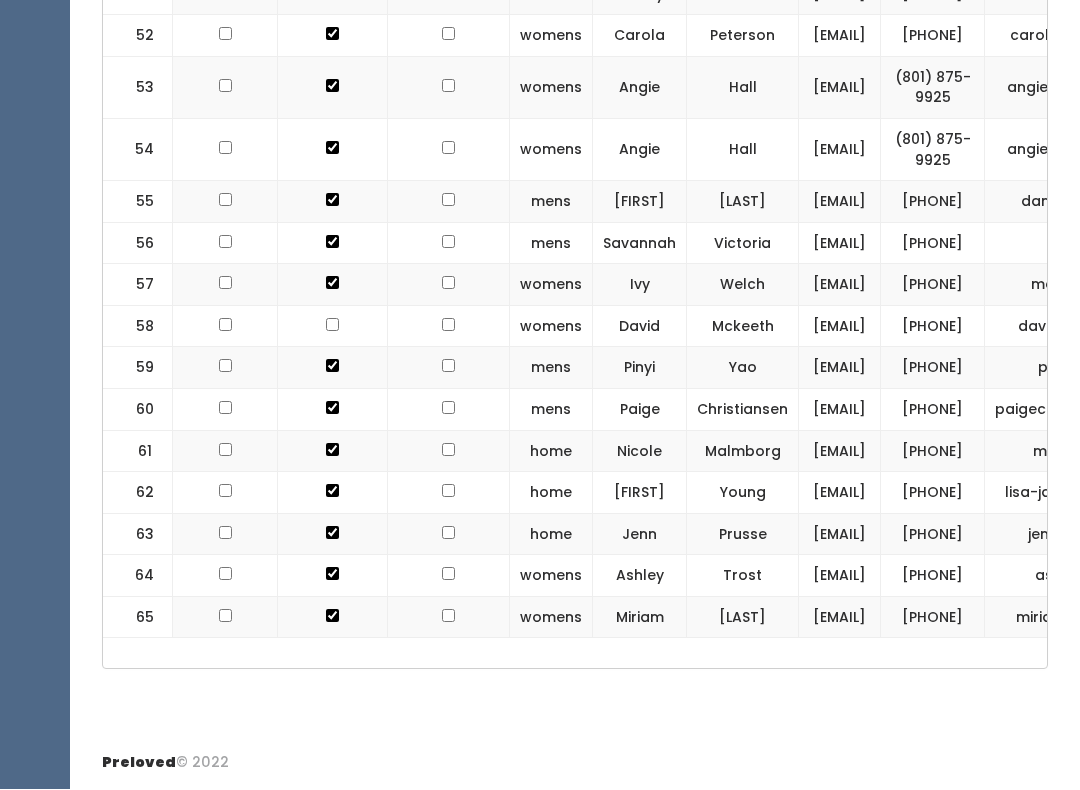 click at bounding box center [448, -2127] 